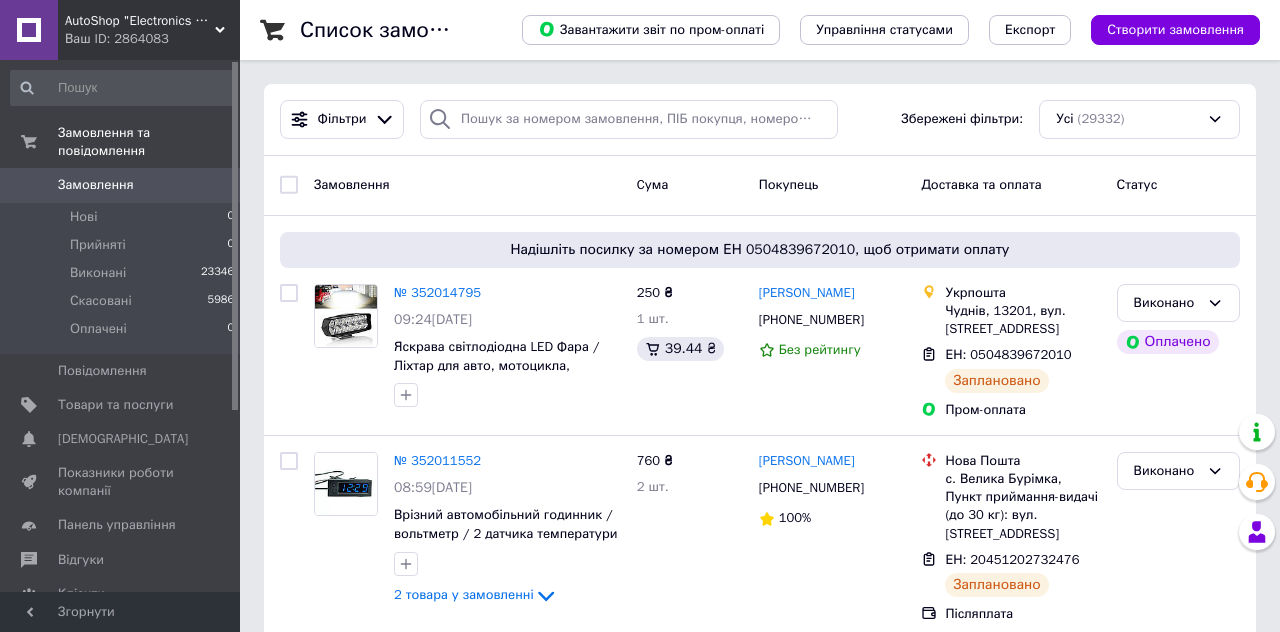 scroll, scrollTop: 0, scrollLeft: 0, axis: both 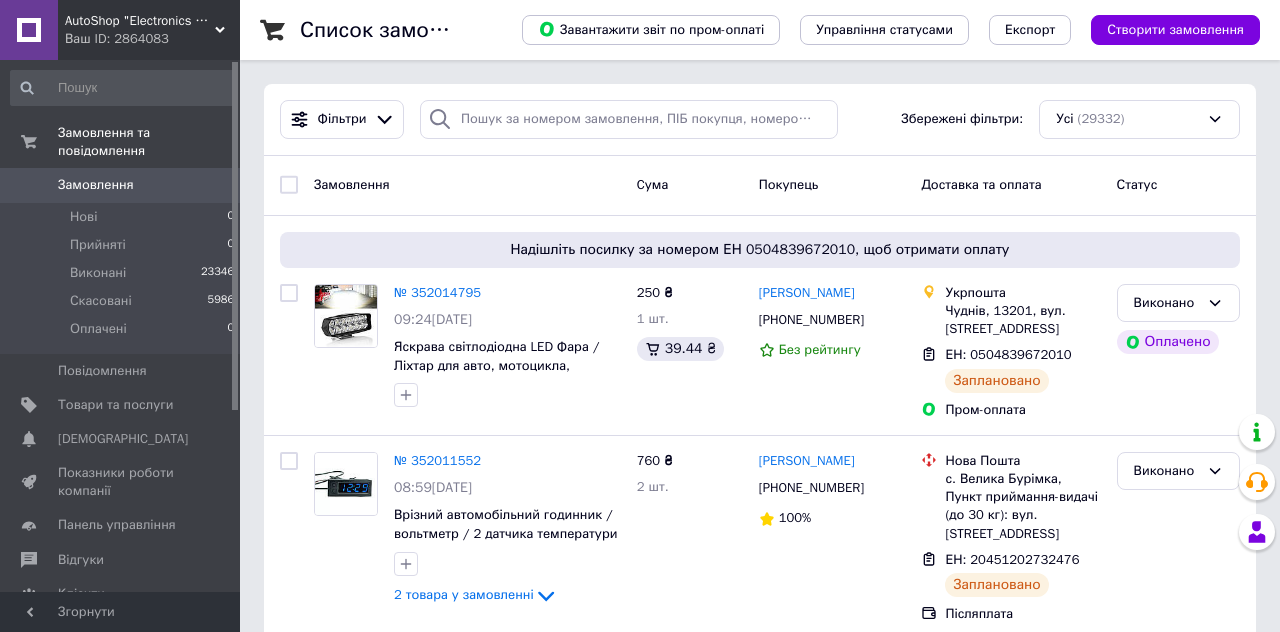 click 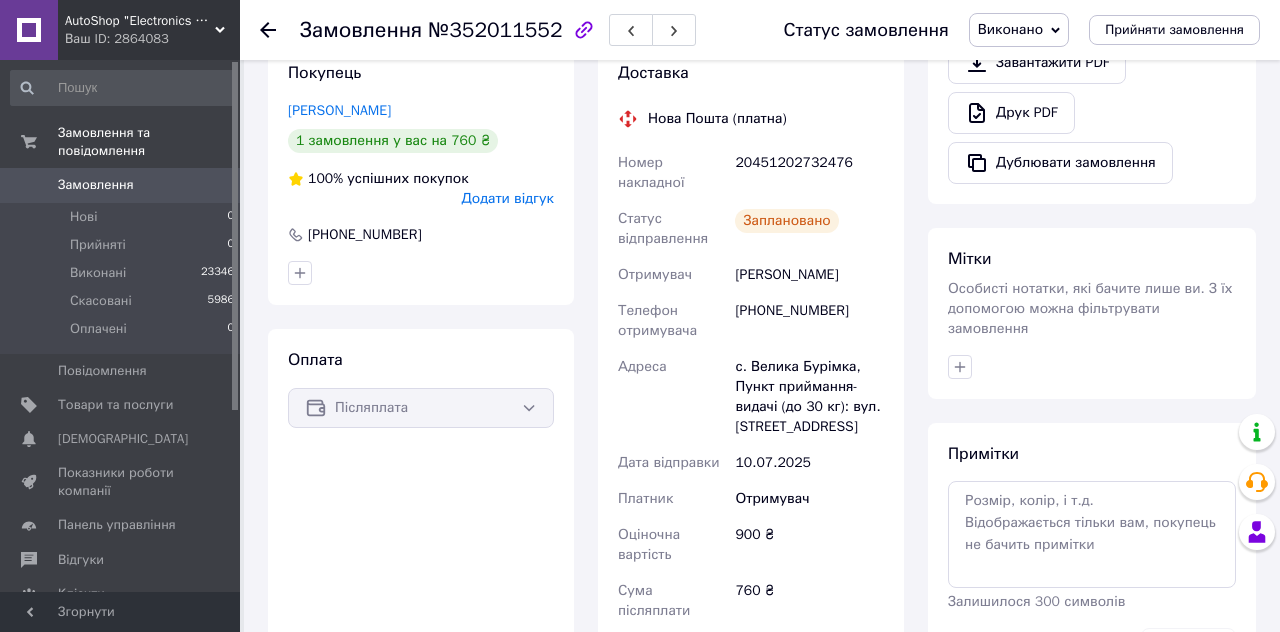 scroll, scrollTop: 640, scrollLeft: 0, axis: vertical 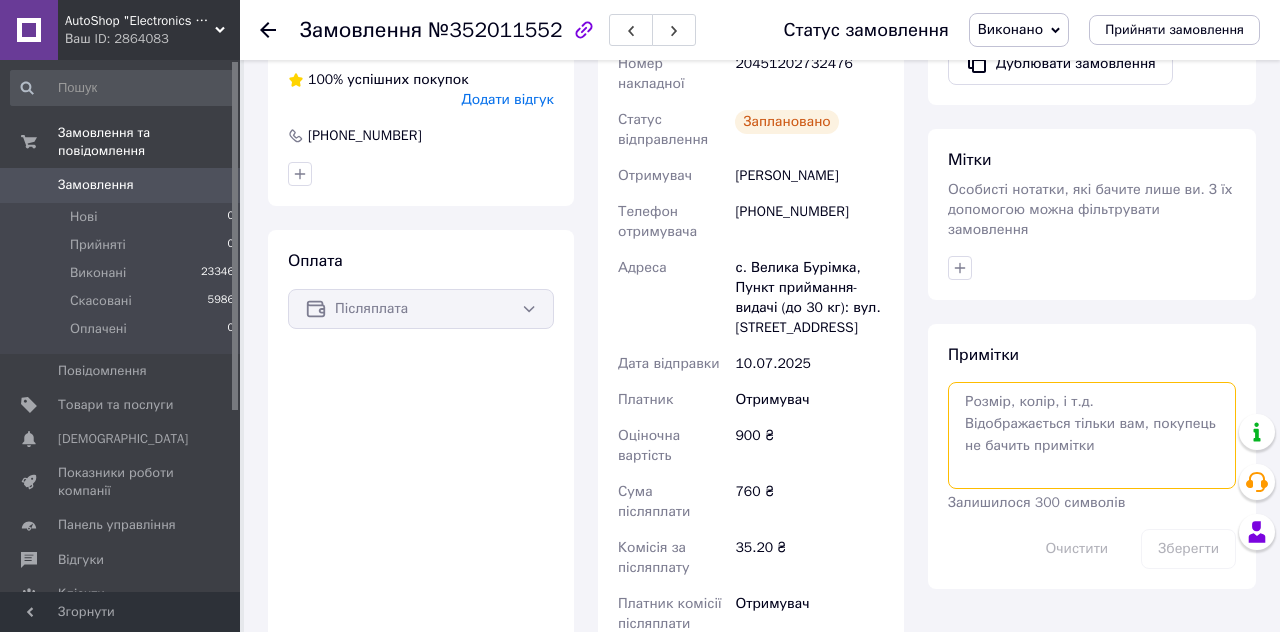 paste on "[URL][DOMAIN_NAME]" 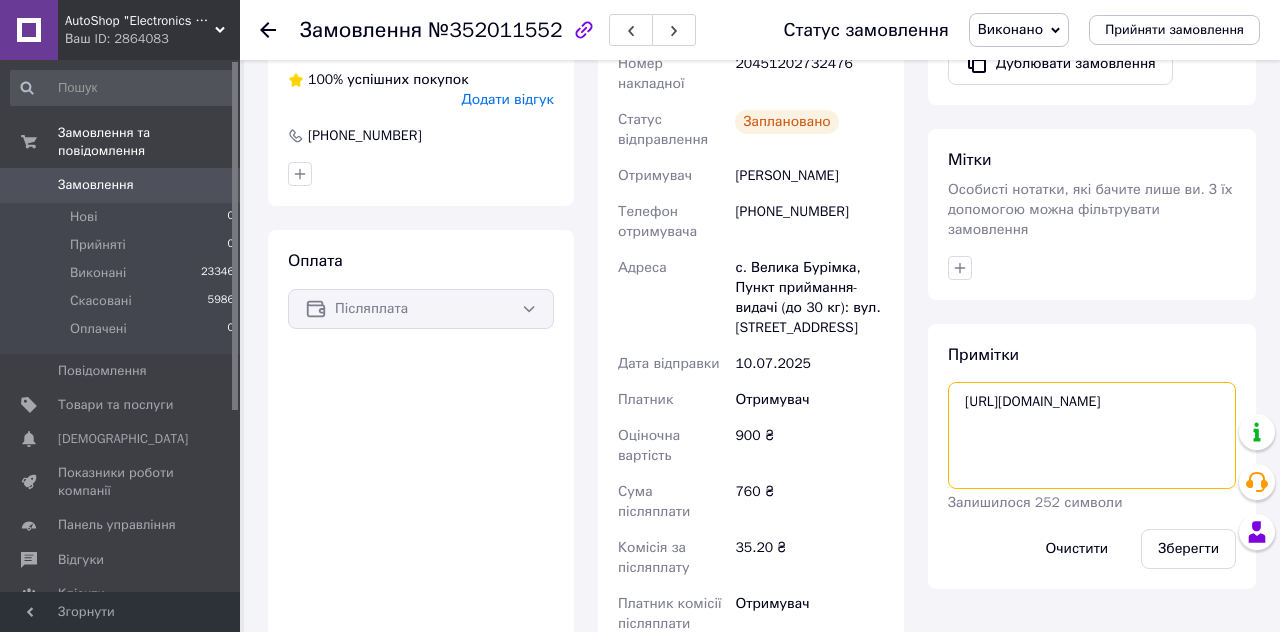 type on "[URL][DOMAIN_NAME]" 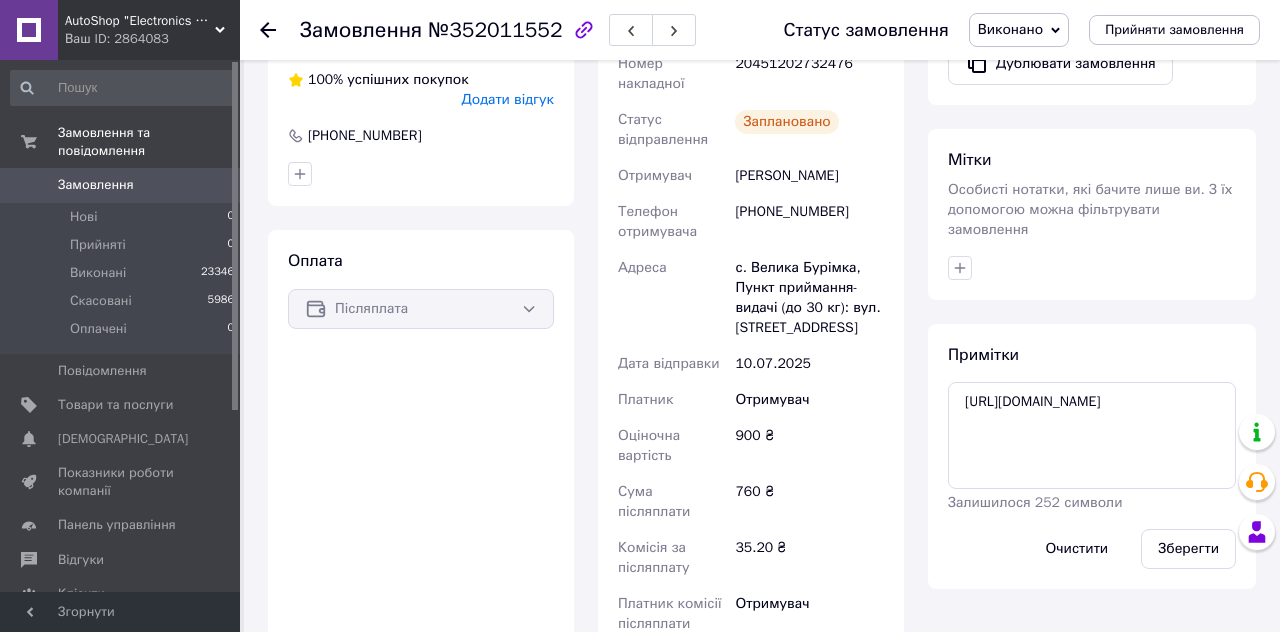click on "Зберегти" at bounding box center [1188, 549] 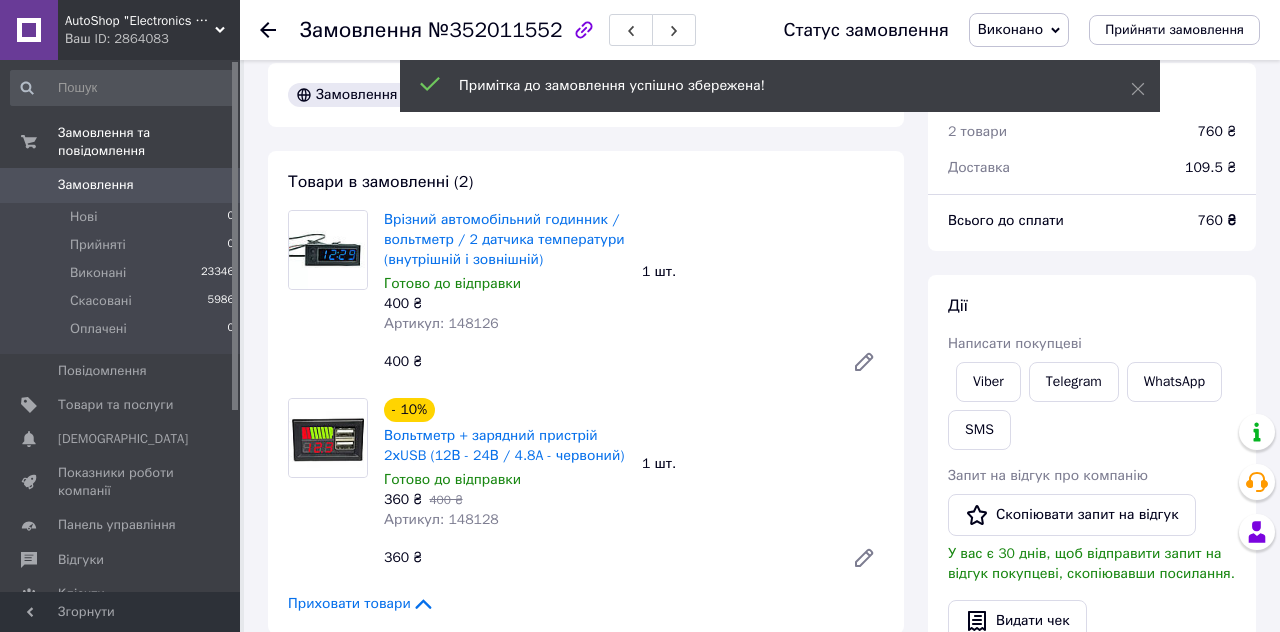 scroll, scrollTop: 0, scrollLeft: 0, axis: both 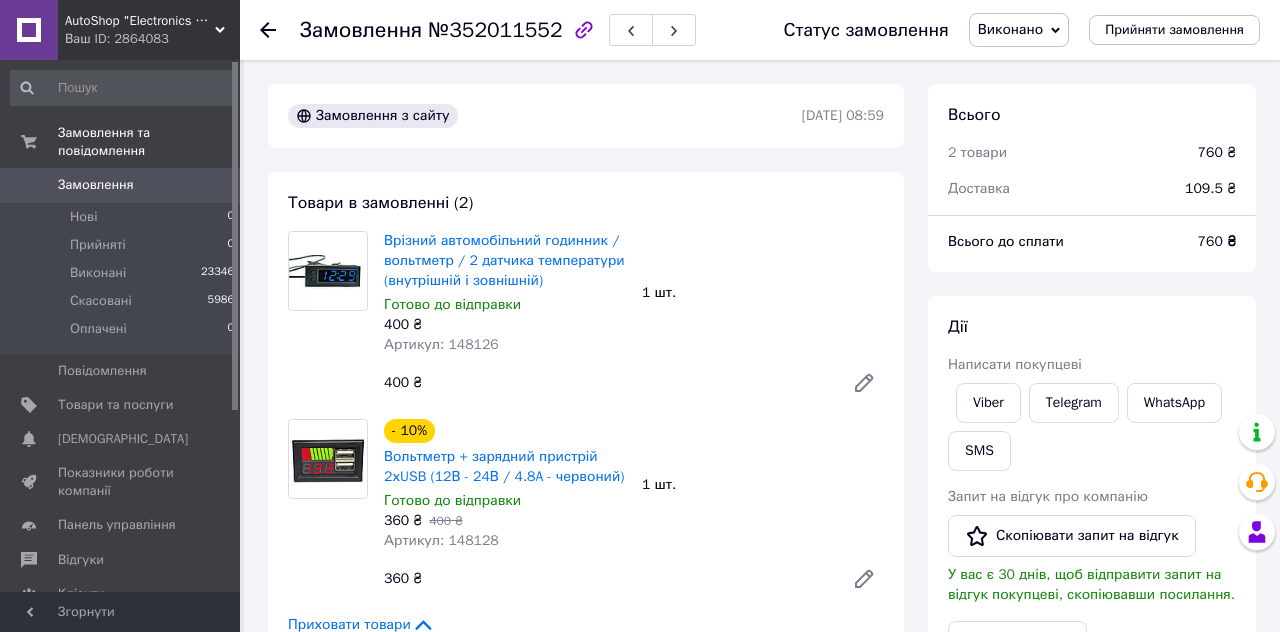 click 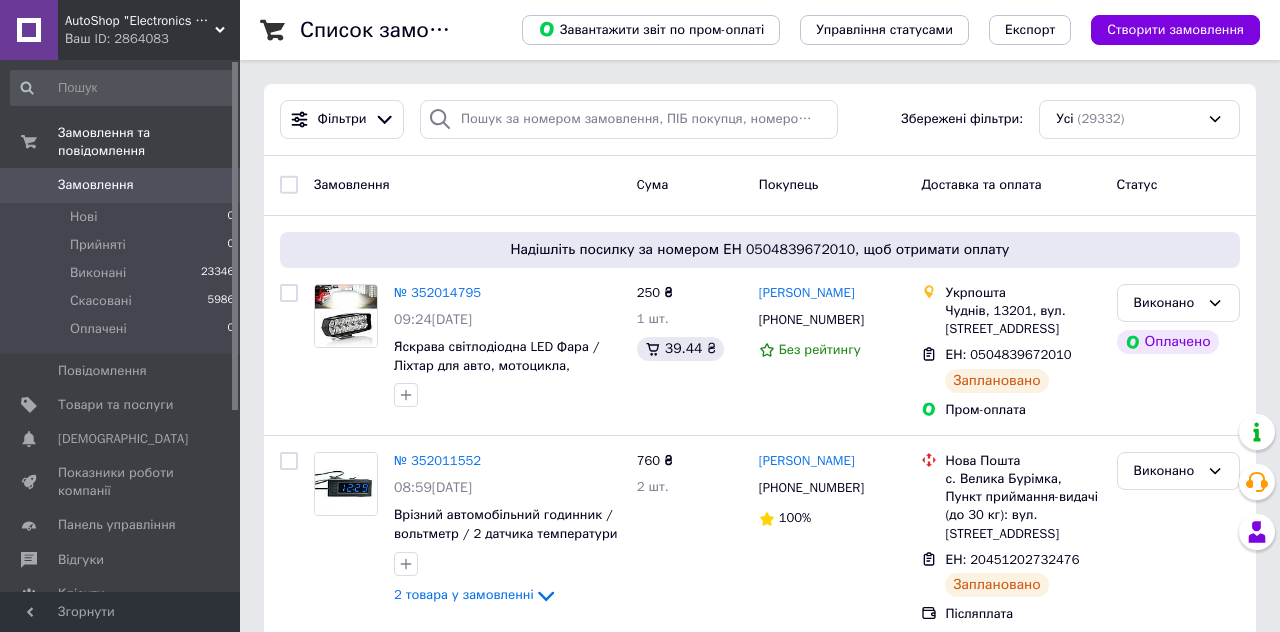 click 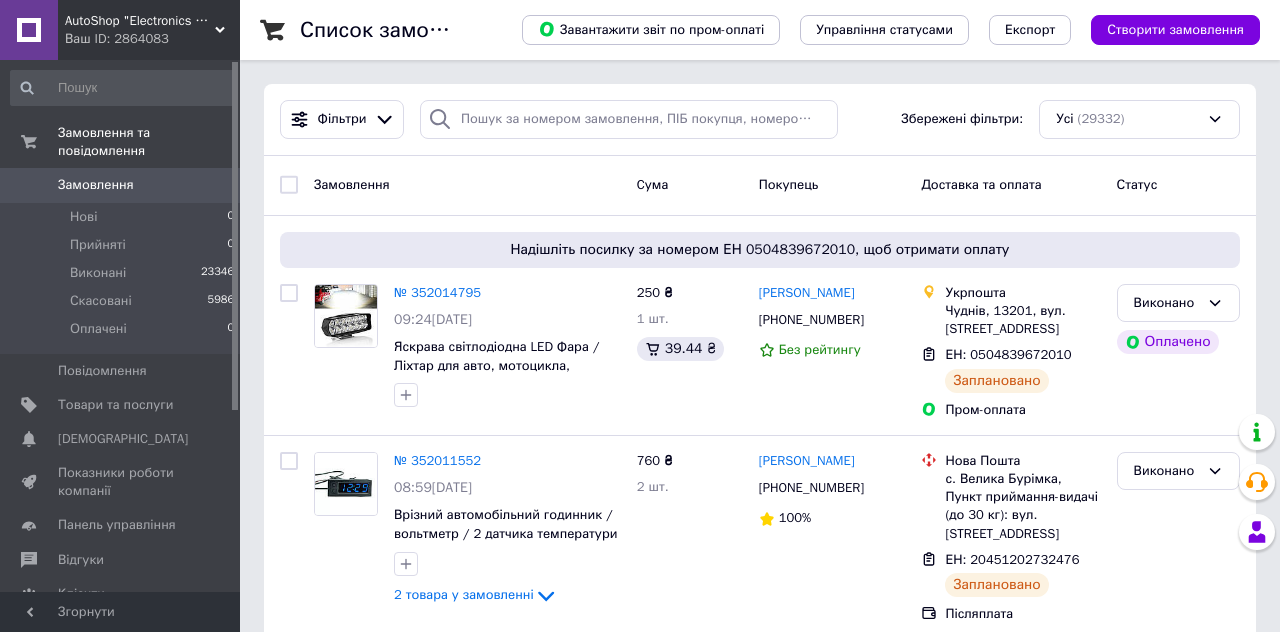 click on "№ 352014795" at bounding box center (437, 292) 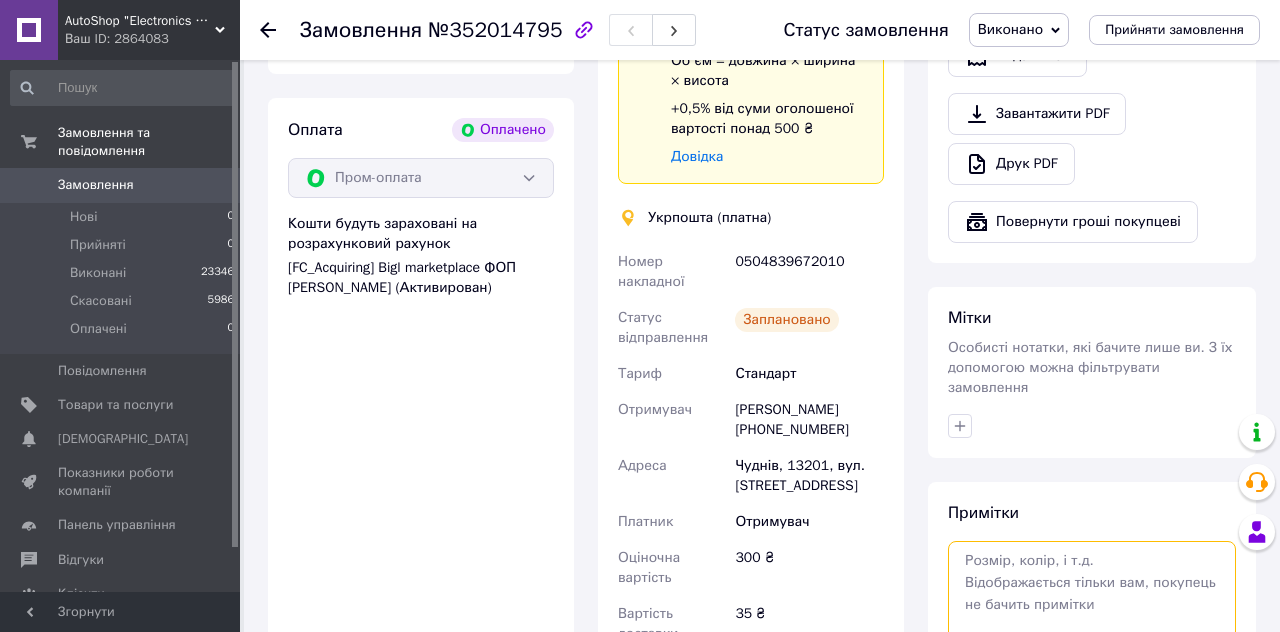 scroll, scrollTop: 804, scrollLeft: 0, axis: vertical 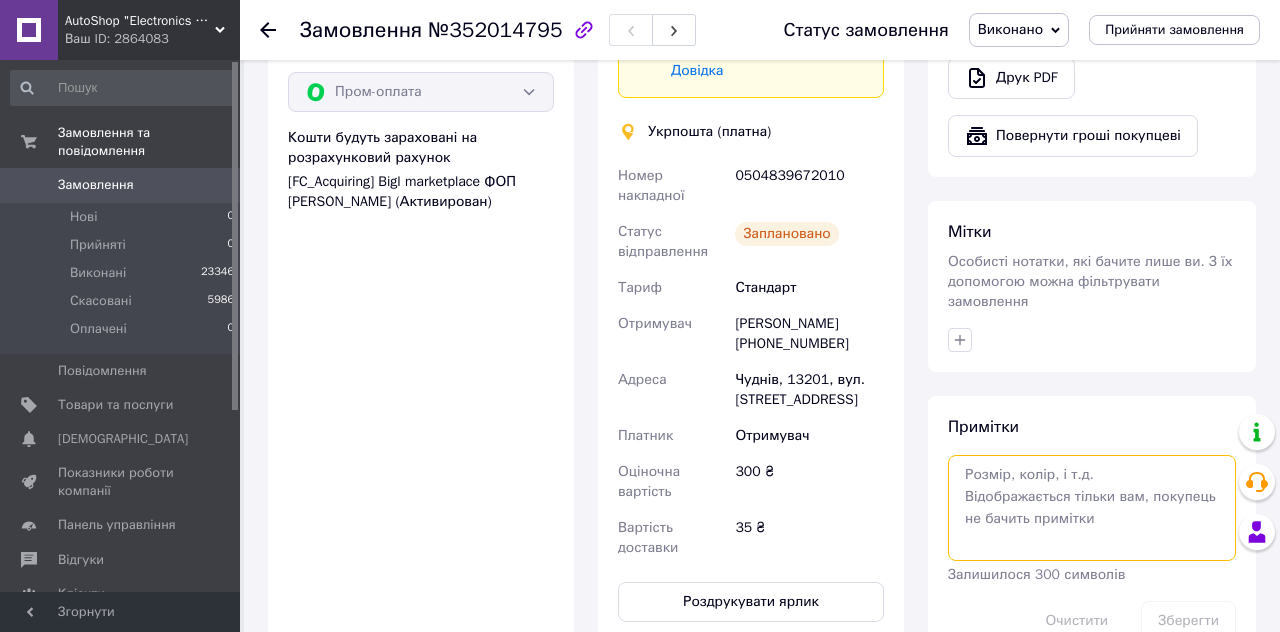 paste on "[URL][DOMAIN_NAME]" 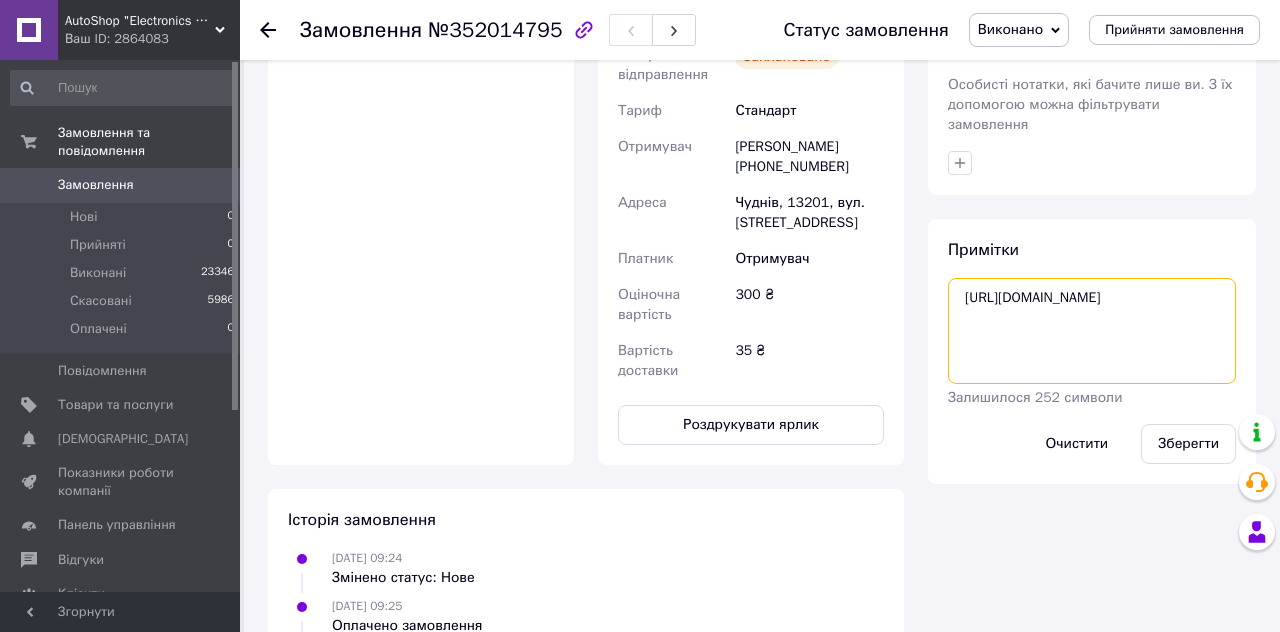 scroll, scrollTop: 983, scrollLeft: 0, axis: vertical 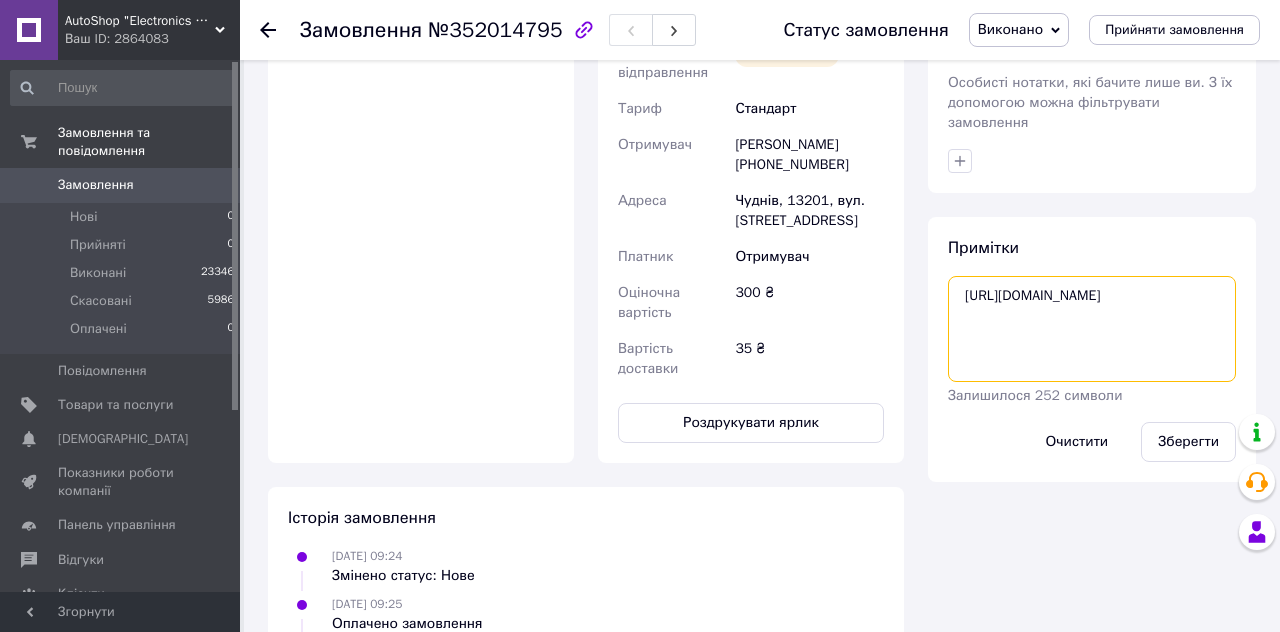 type on "[URL][DOMAIN_NAME]" 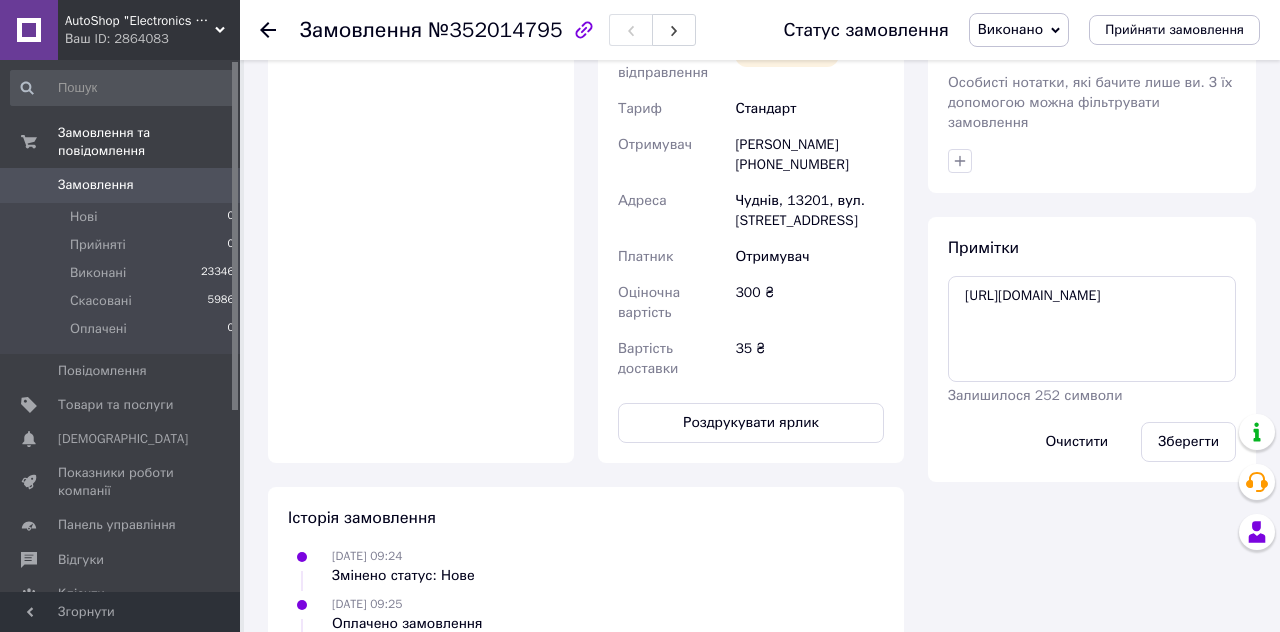 click on "Зберегти" at bounding box center (1188, 442) 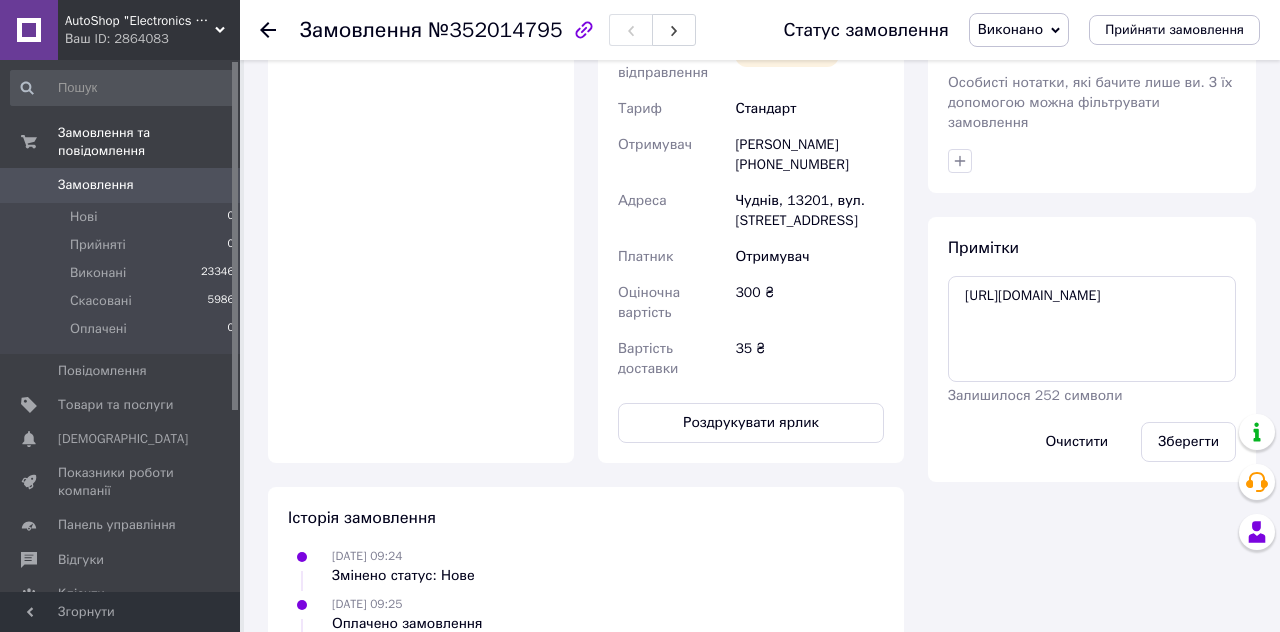 click 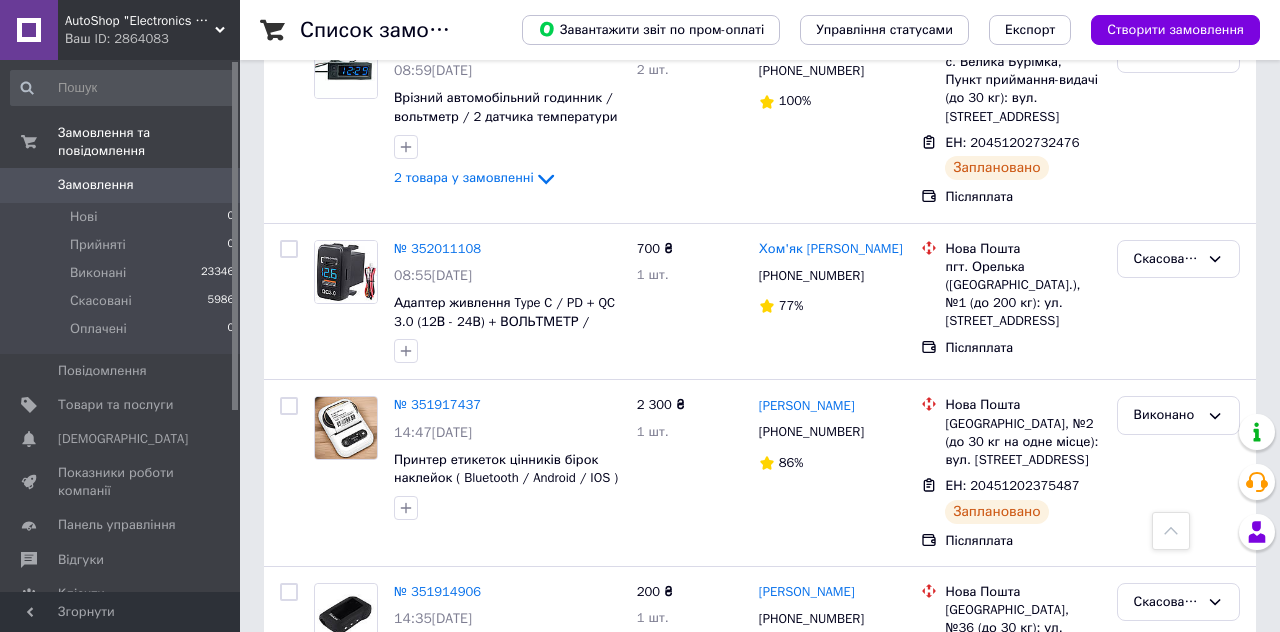scroll, scrollTop: 418, scrollLeft: 0, axis: vertical 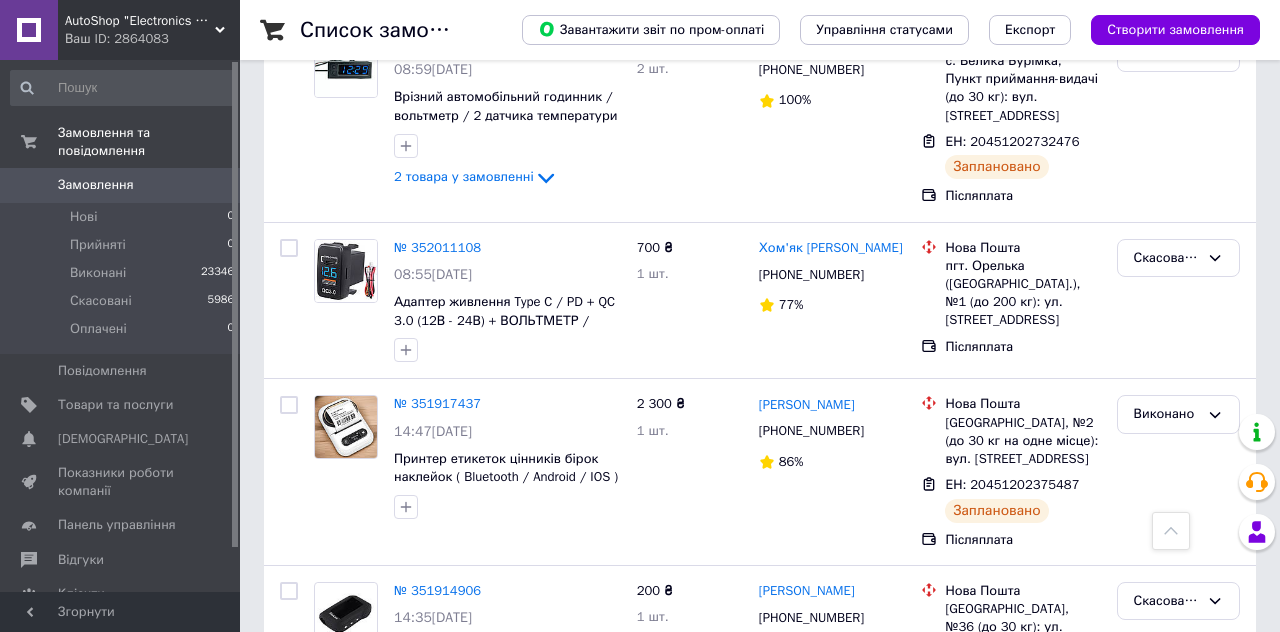 click on "Хом'як [PERSON_NAME]" at bounding box center (831, 248) 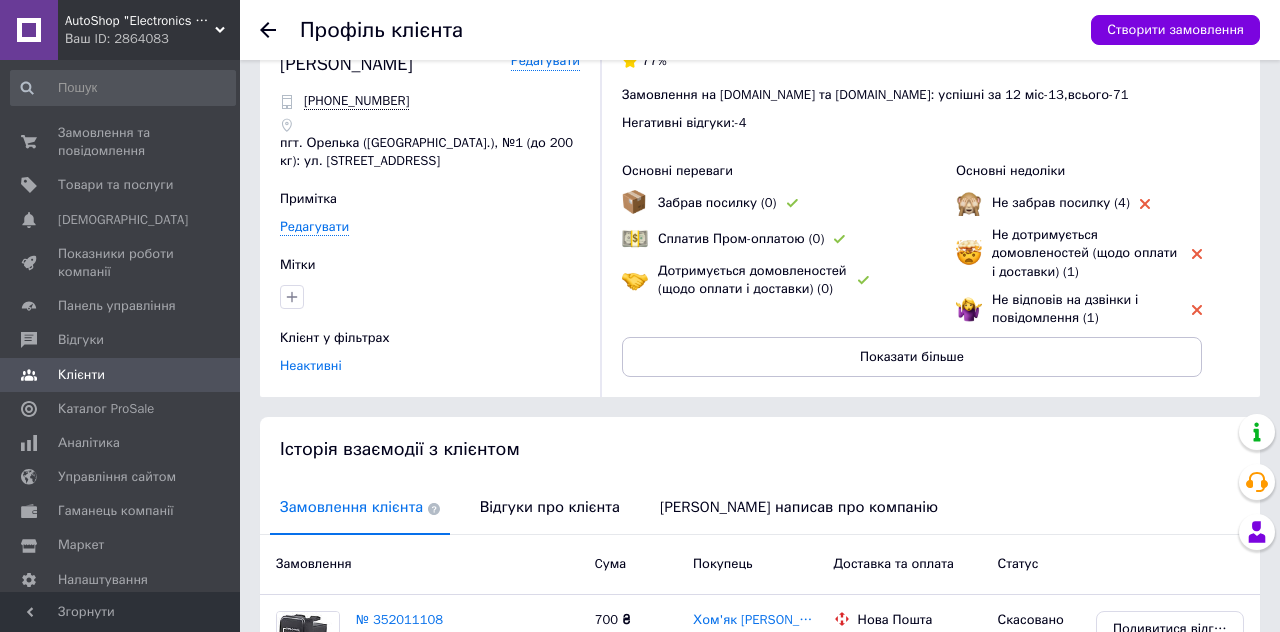 scroll, scrollTop: 150, scrollLeft: 0, axis: vertical 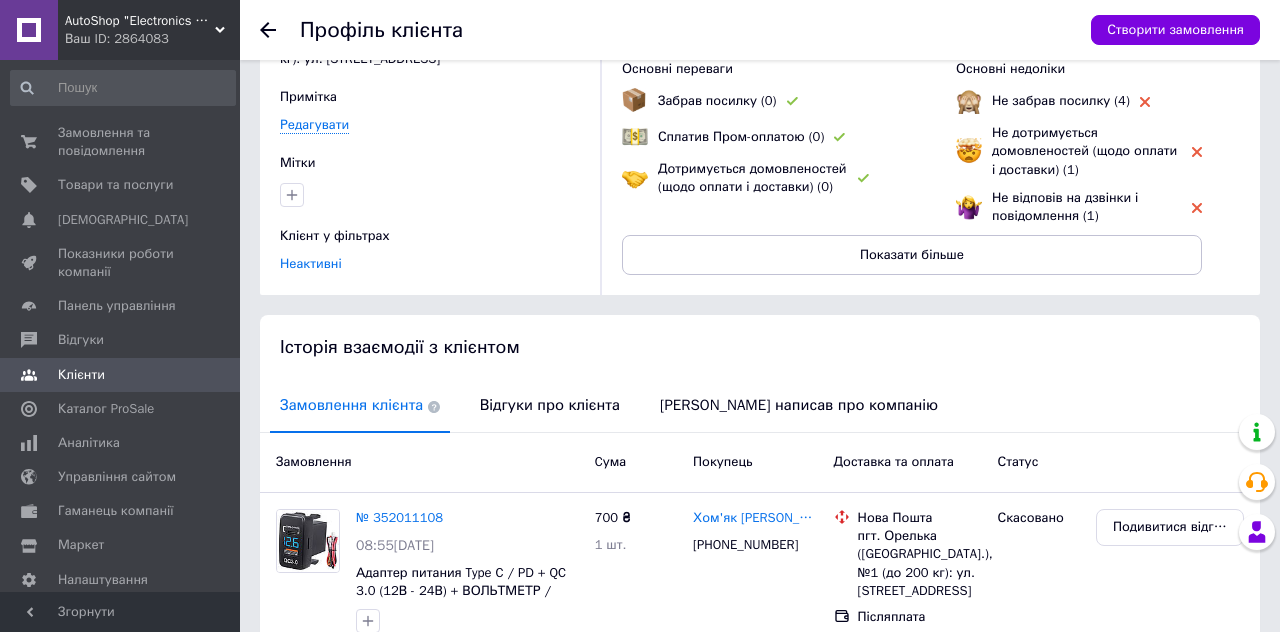 click on "Відгуки про клієнта" at bounding box center (550, 405) 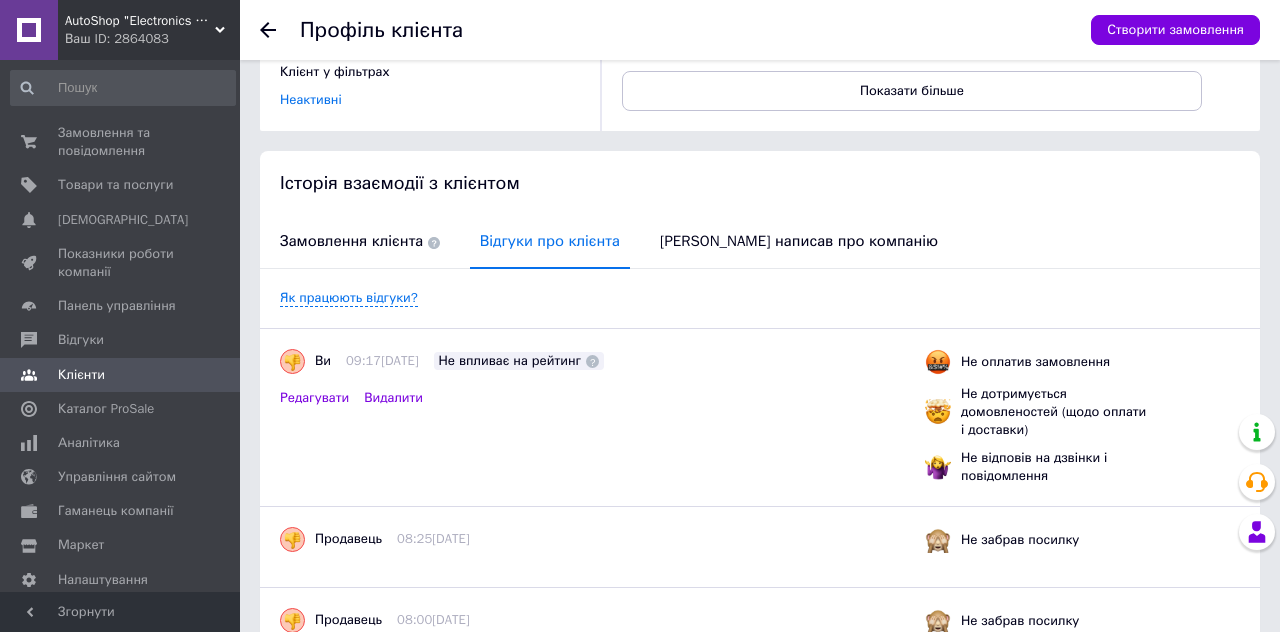 scroll, scrollTop: 0, scrollLeft: 0, axis: both 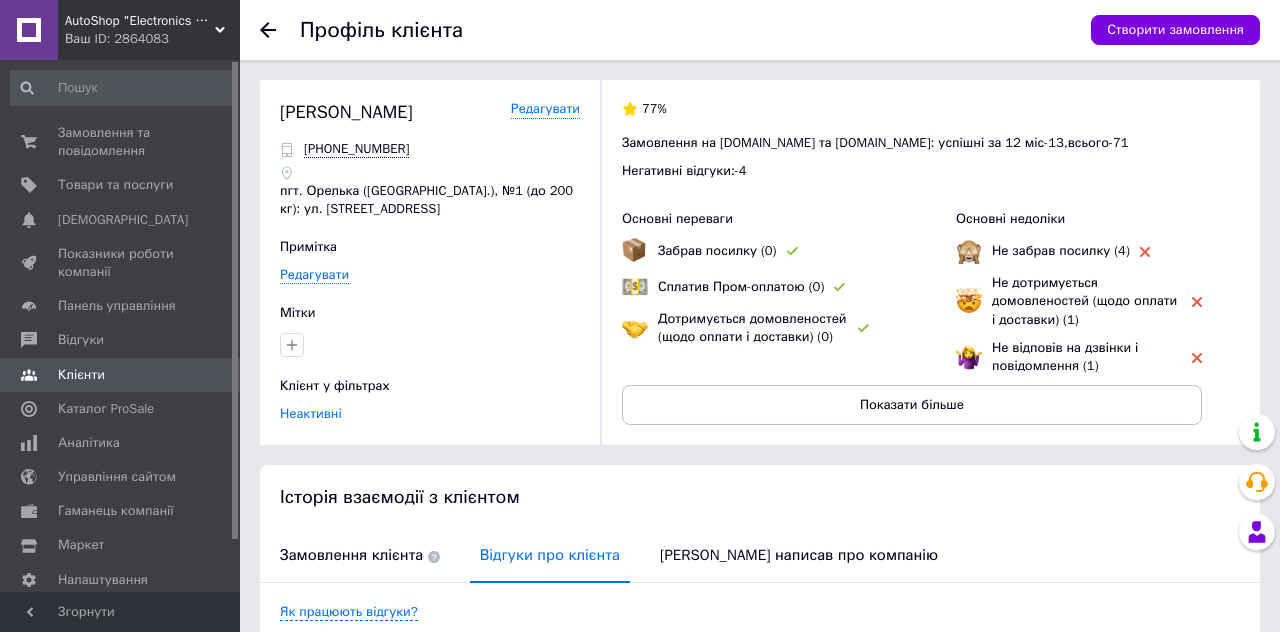 click 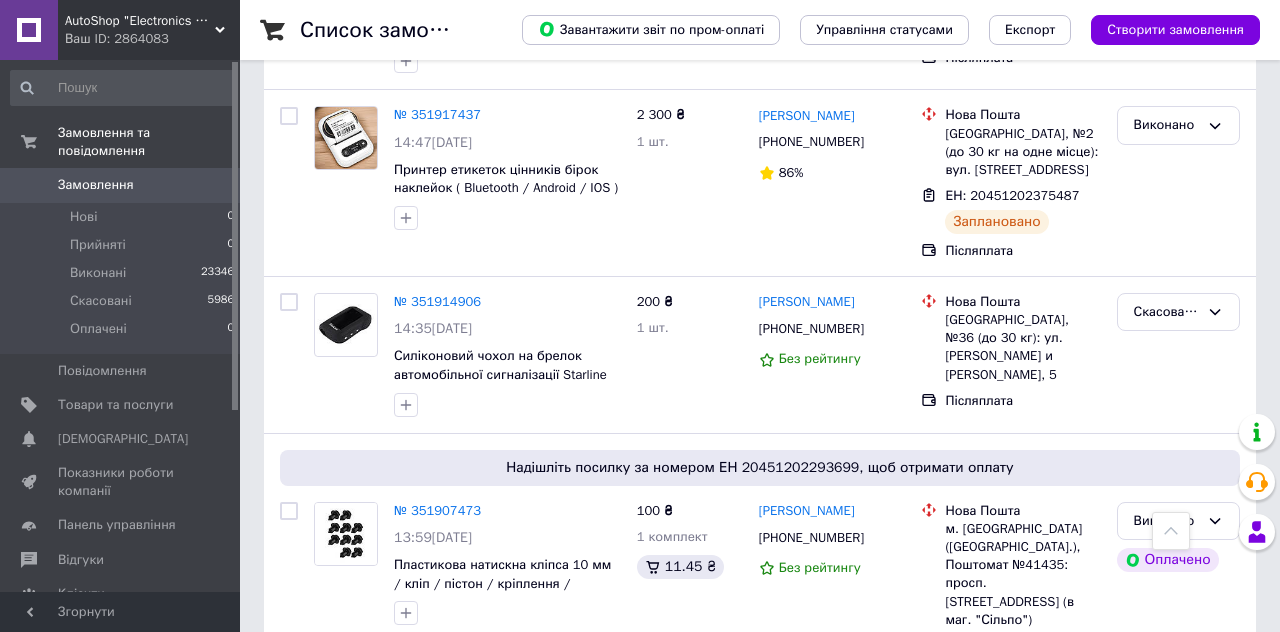scroll, scrollTop: 706, scrollLeft: 0, axis: vertical 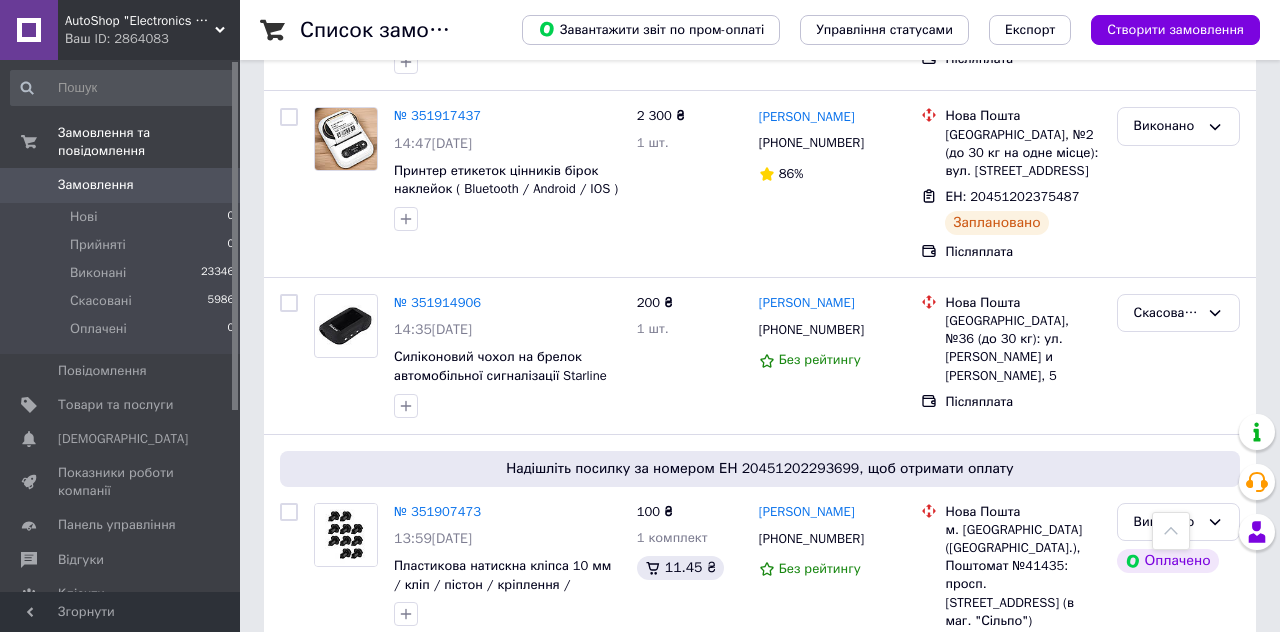 click on "[PERSON_NAME]" at bounding box center [807, 303] 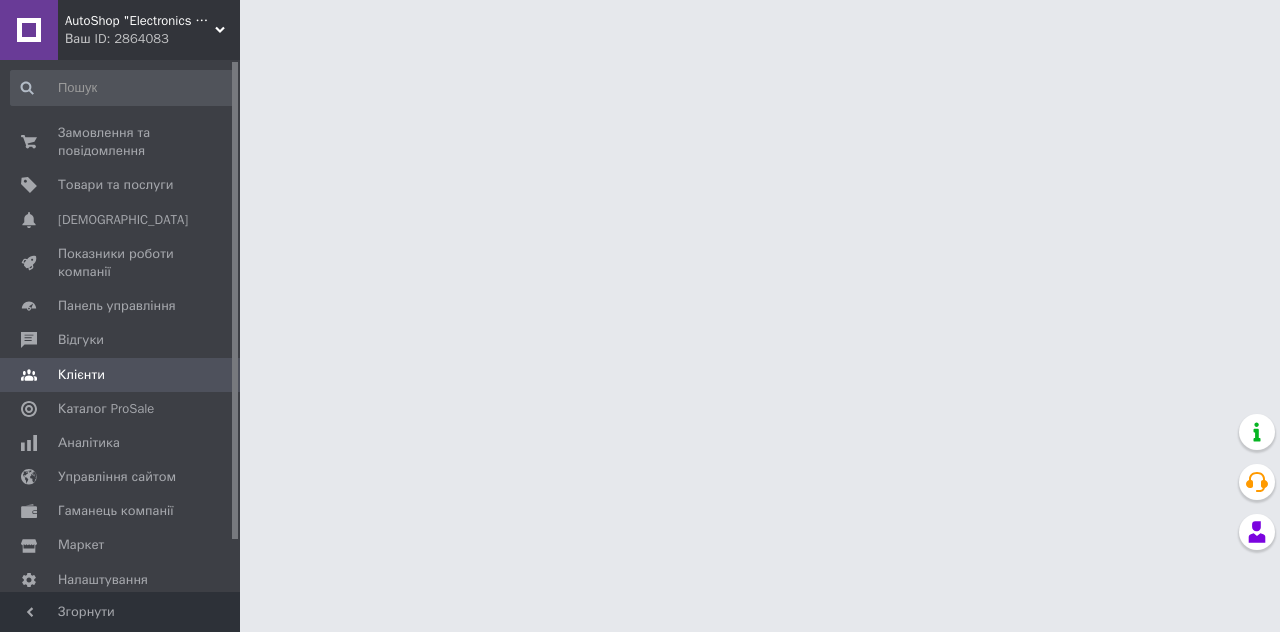 scroll, scrollTop: 0, scrollLeft: 0, axis: both 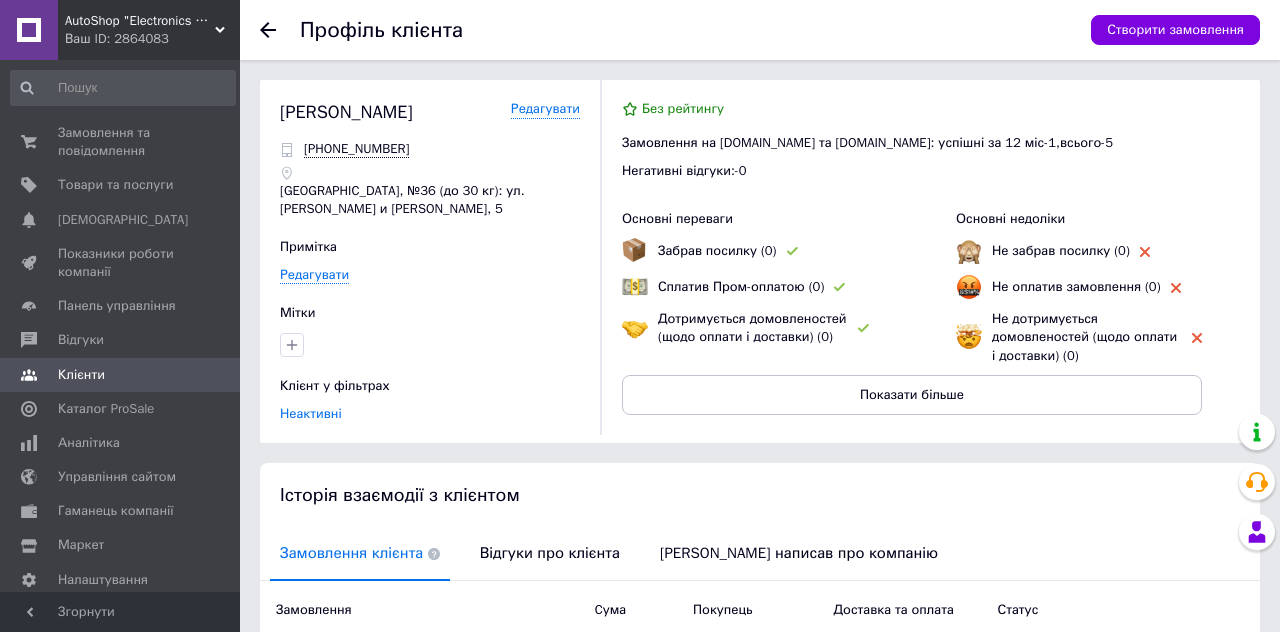 click on "Відгуки про клієнта" at bounding box center [550, 553] 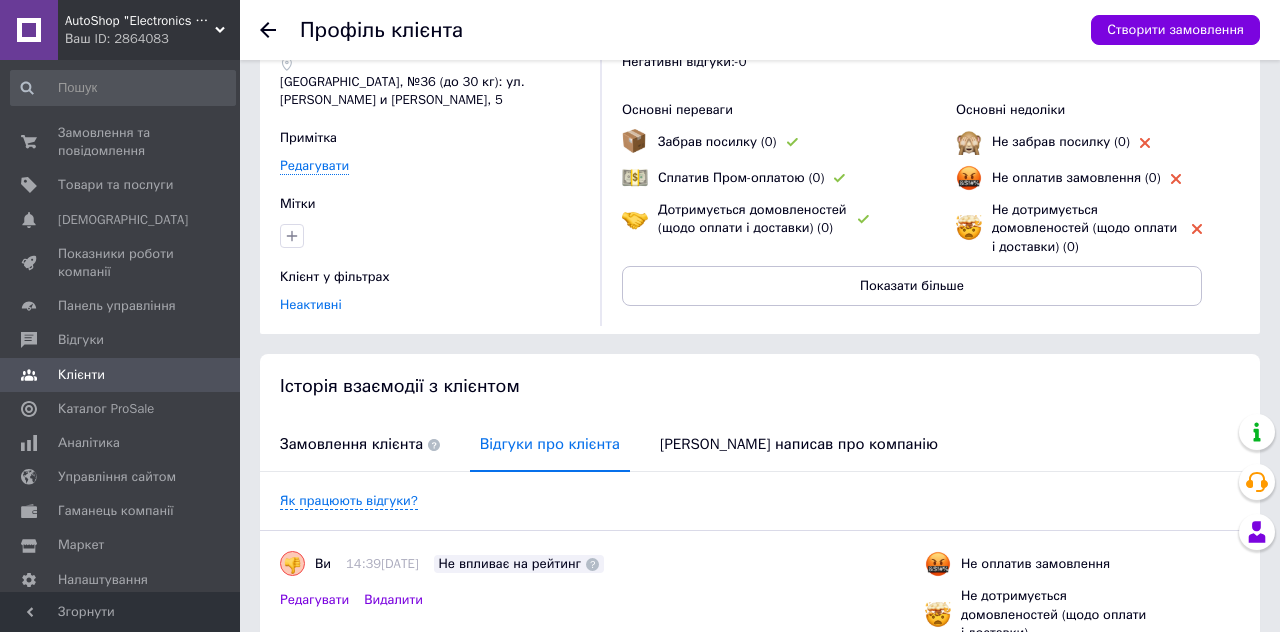 scroll, scrollTop: 0, scrollLeft: 0, axis: both 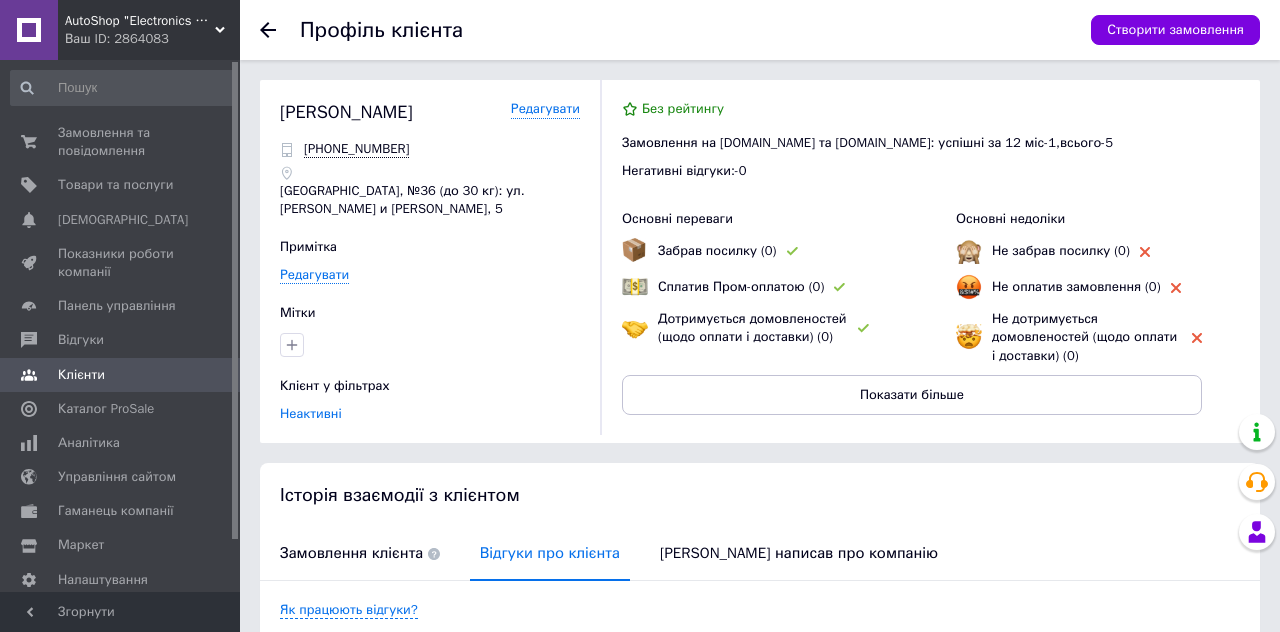 click 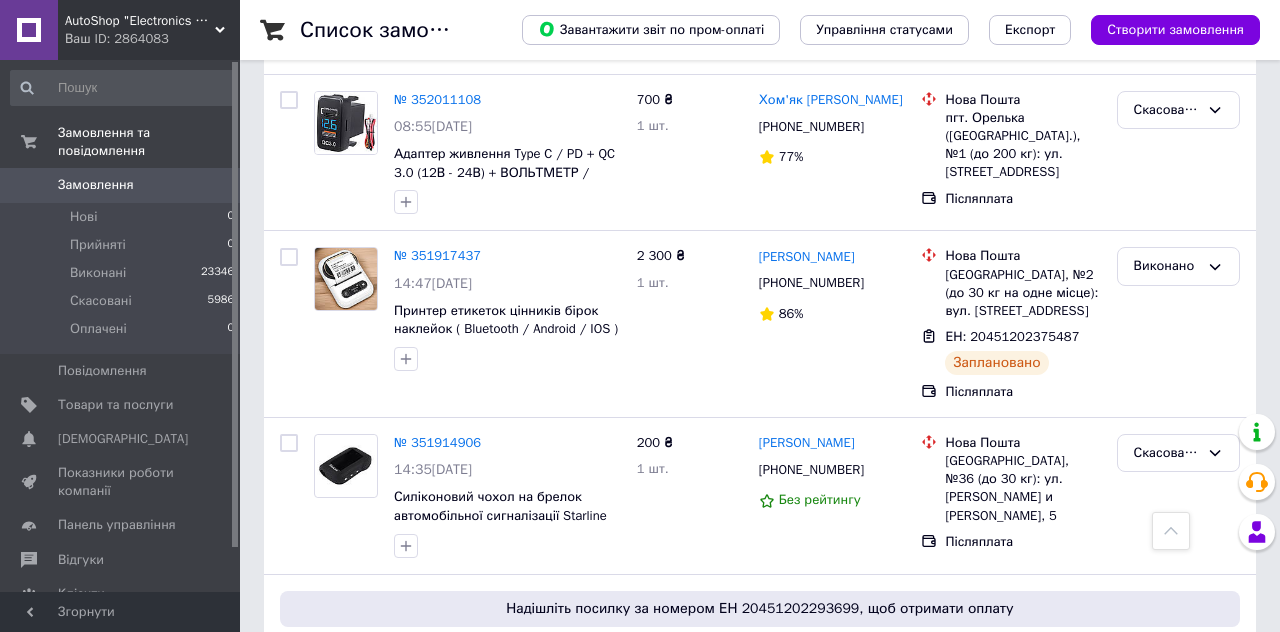 click on "Скасовано" at bounding box center [1178, 496] 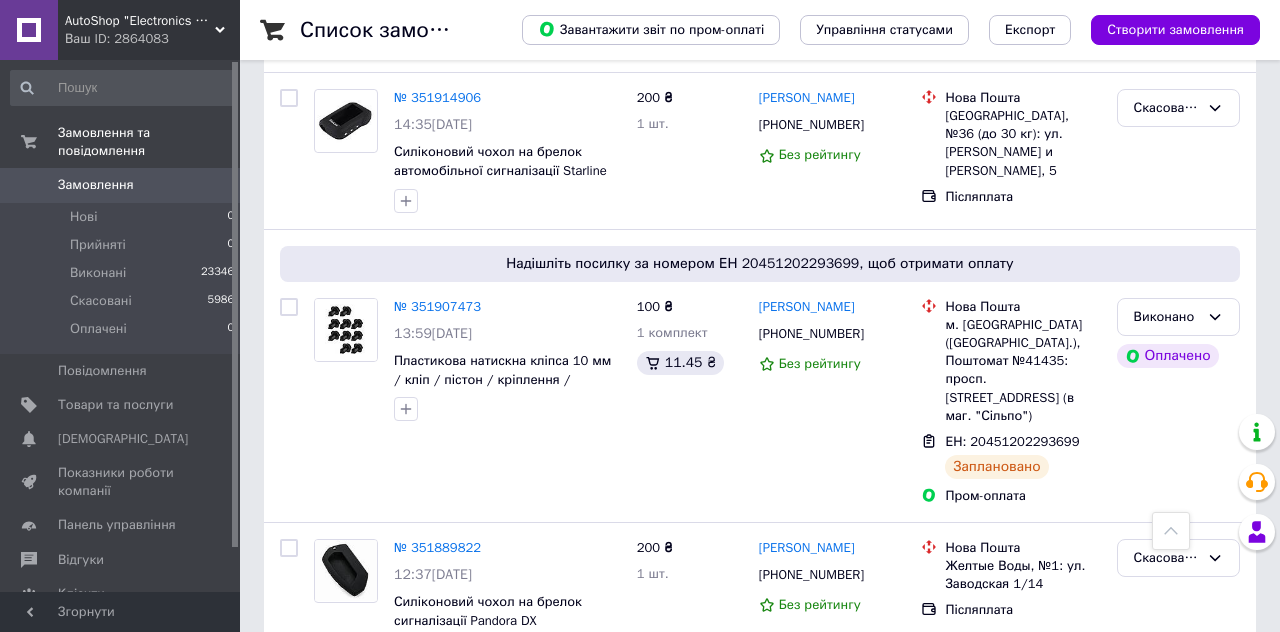 scroll, scrollTop: 919, scrollLeft: 0, axis: vertical 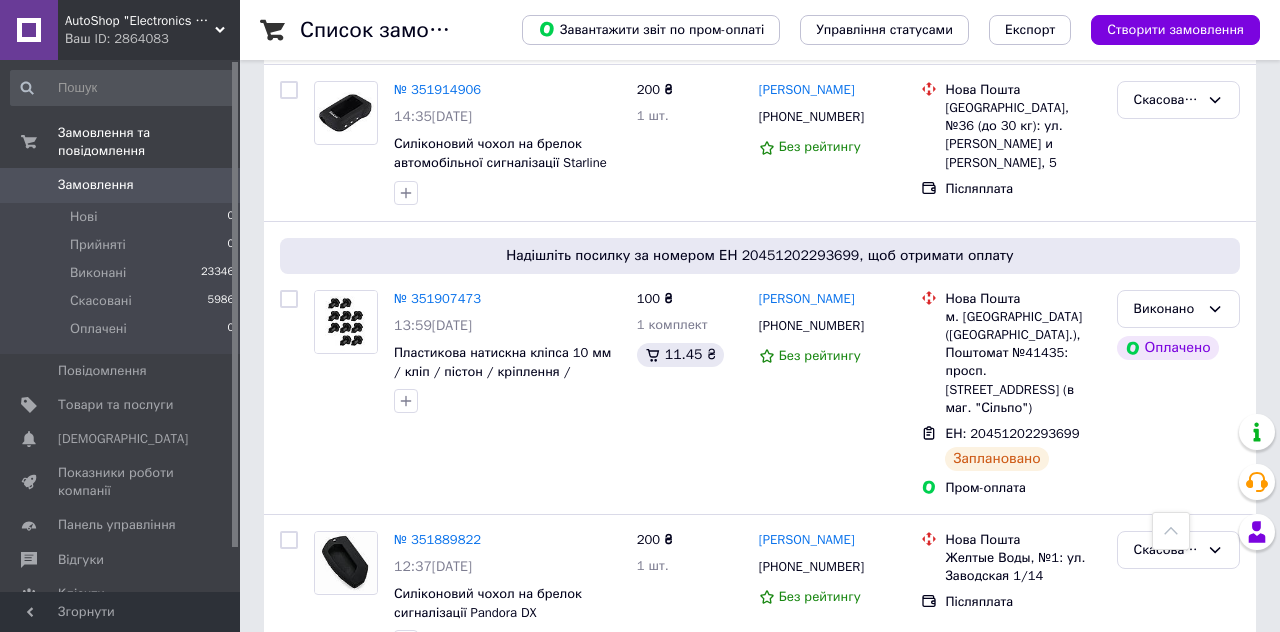 click on "[PERSON_NAME]" at bounding box center (807, 540) 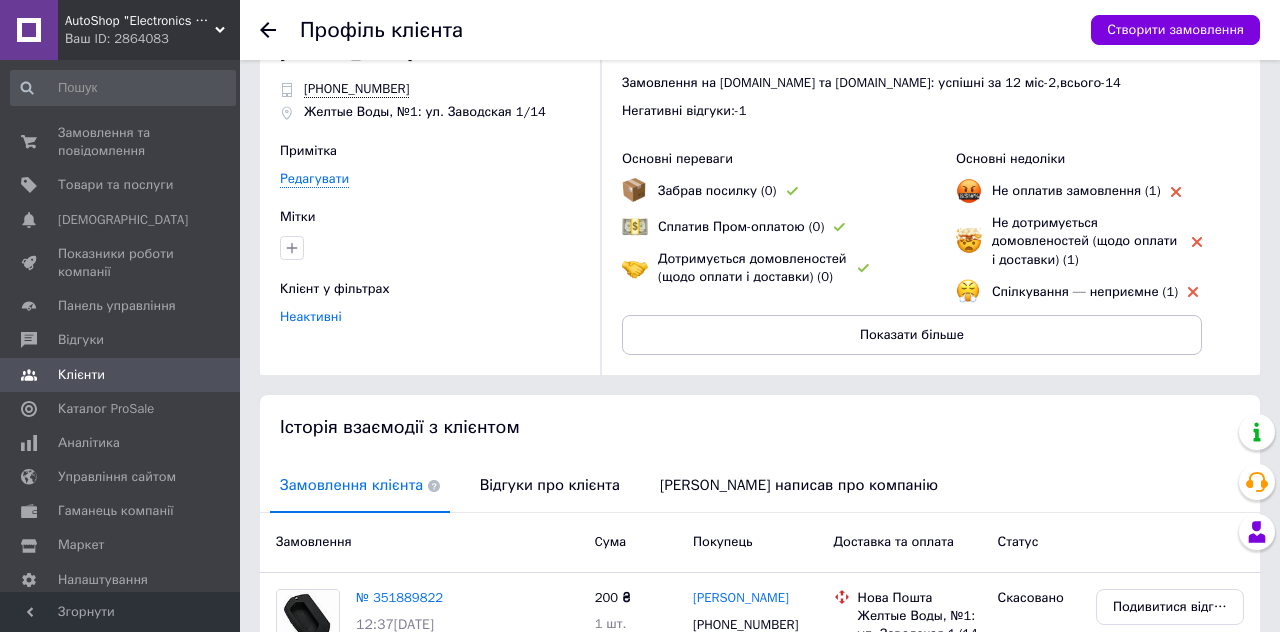 scroll, scrollTop: 140, scrollLeft: 0, axis: vertical 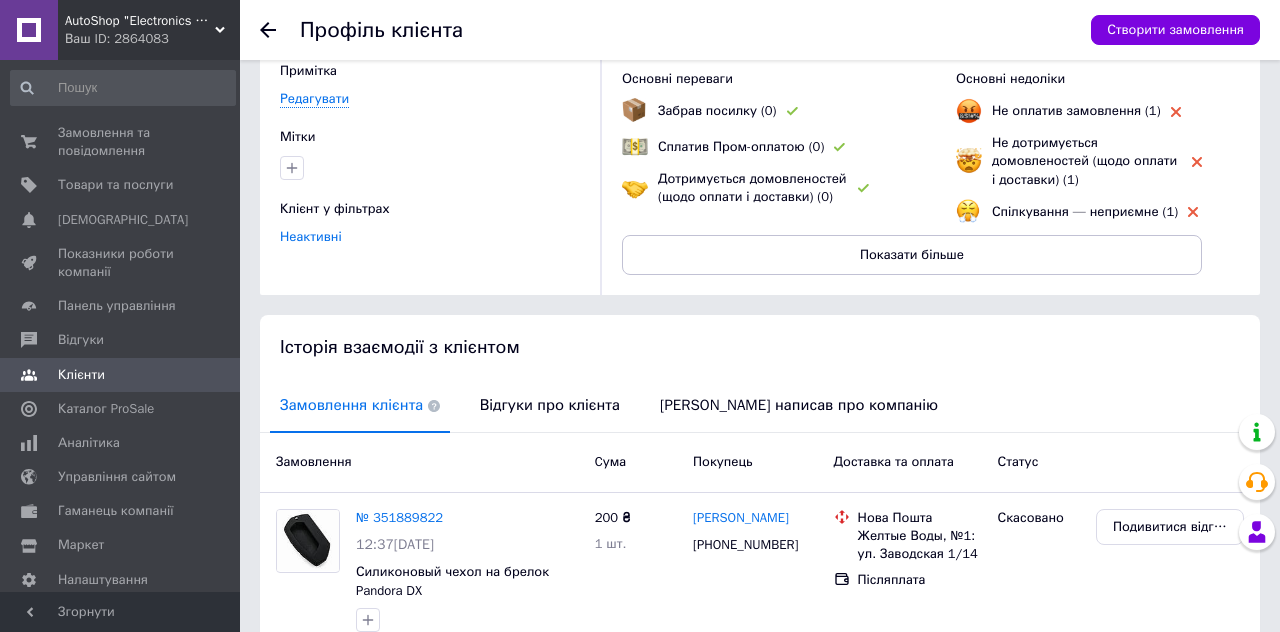 click on "Відгуки про клієнта" at bounding box center [550, 405] 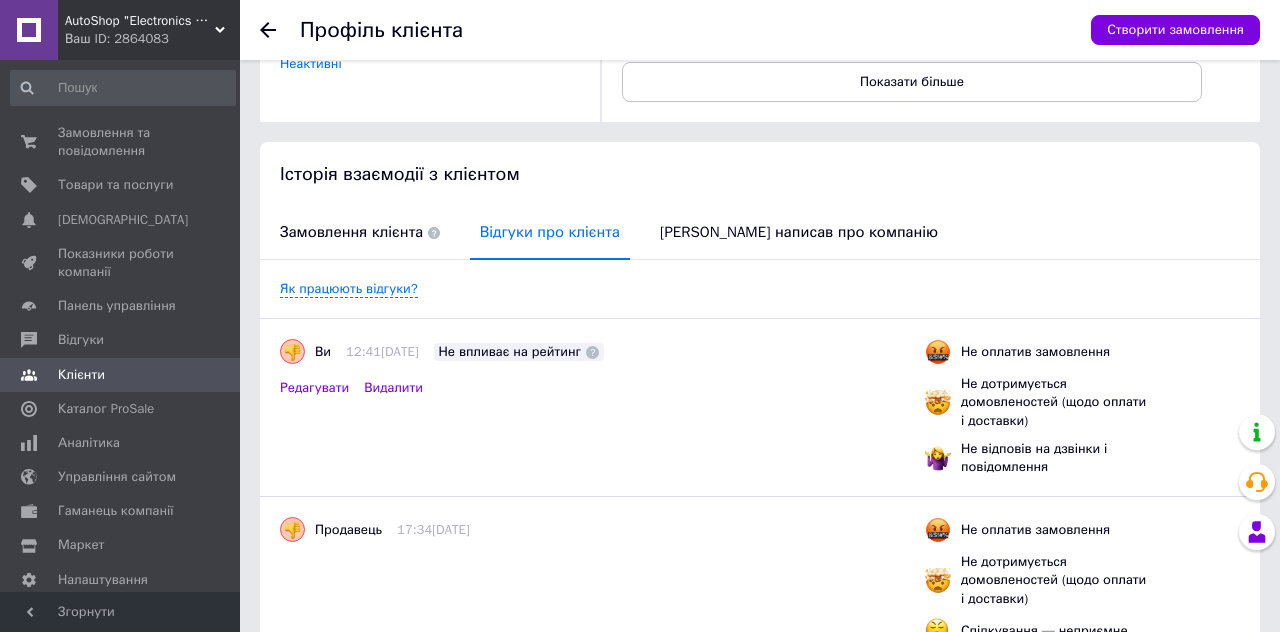 scroll, scrollTop: 0, scrollLeft: 0, axis: both 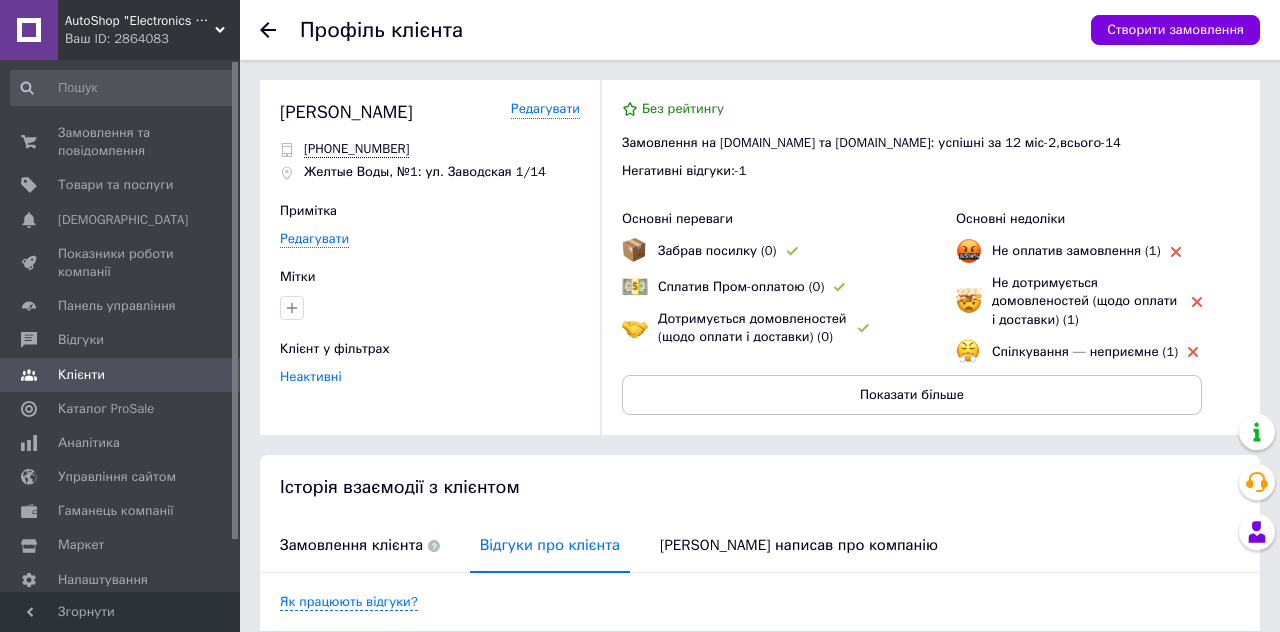 click 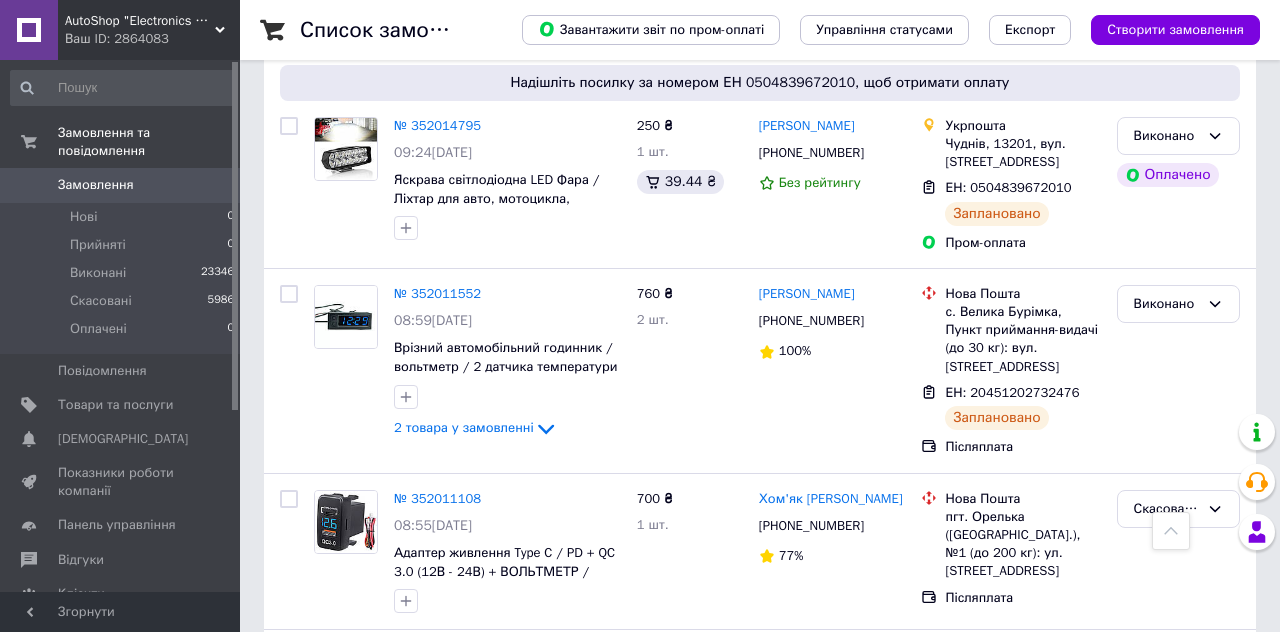 scroll, scrollTop: 0, scrollLeft: 0, axis: both 